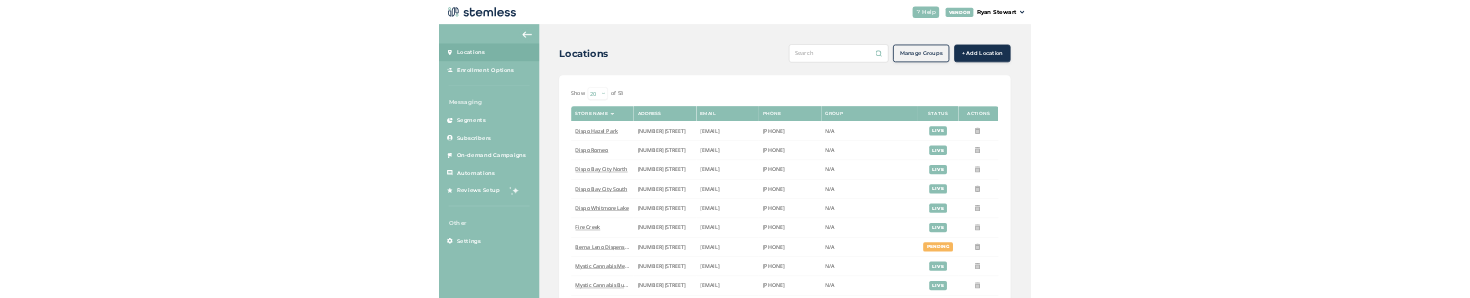 scroll, scrollTop: 0, scrollLeft: 0, axis: both 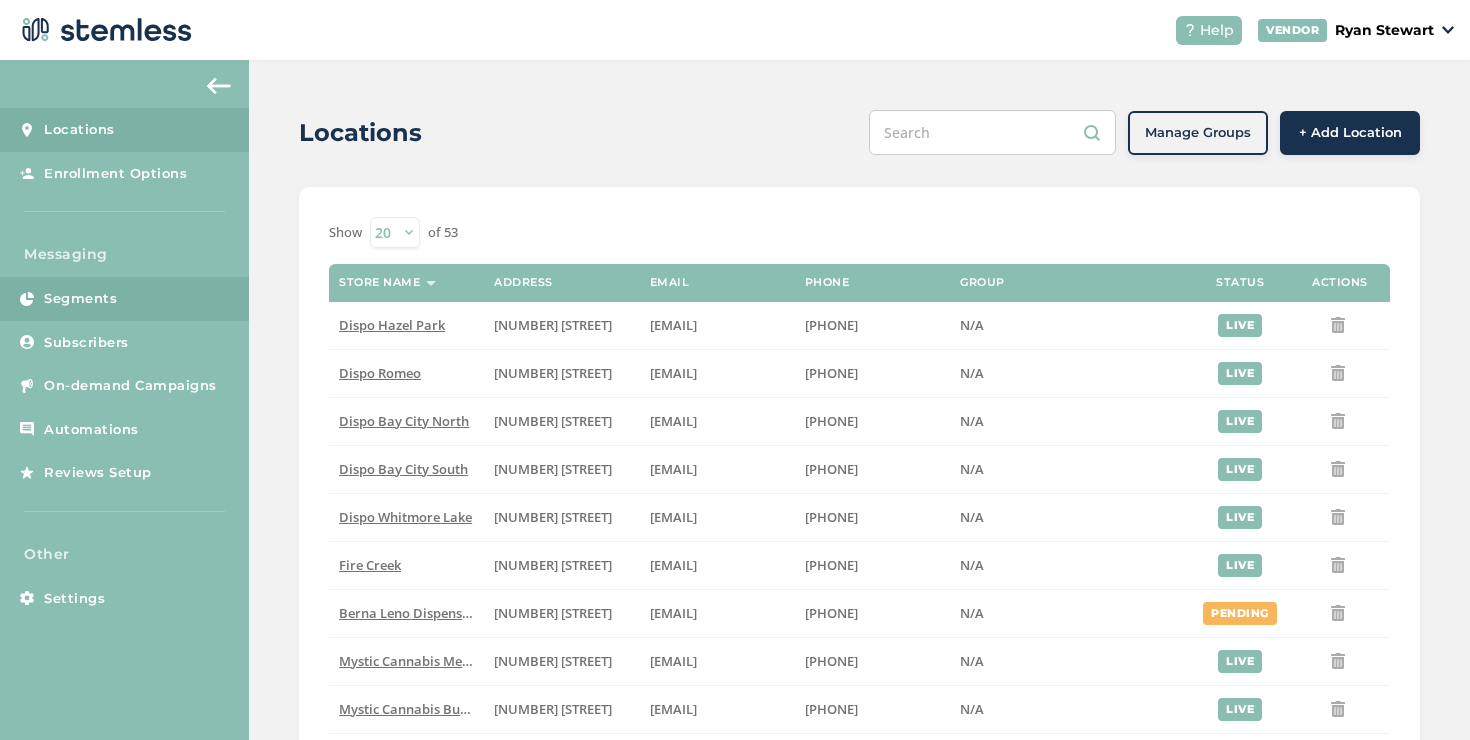 click on "Segments" at bounding box center [124, 299] 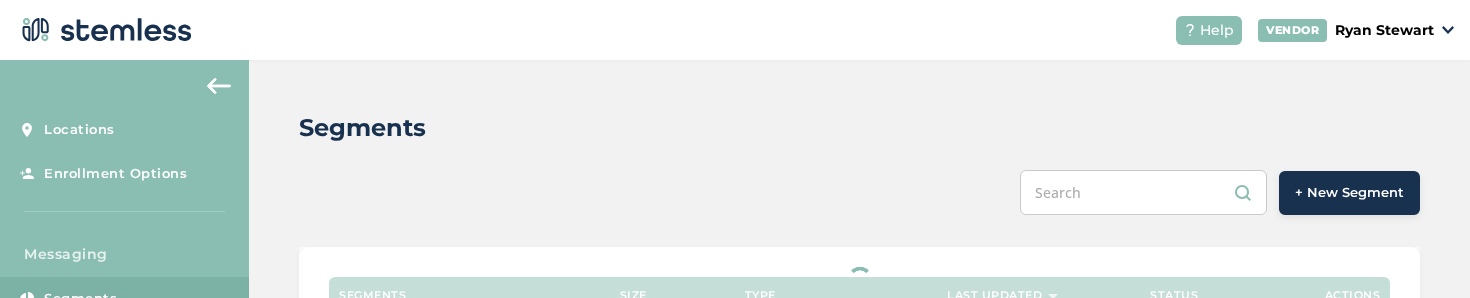 scroll, scrollTop: 134, scrollLeft: 0, axis: vertical 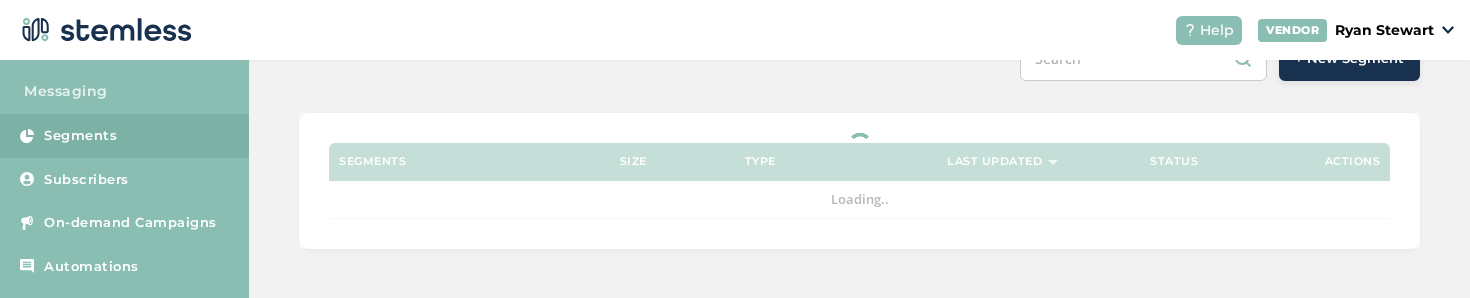 drag, startPoint x: 181, startPoint y: 190, endPoint x: 796, endPoint y: 1, distance: 643.38635 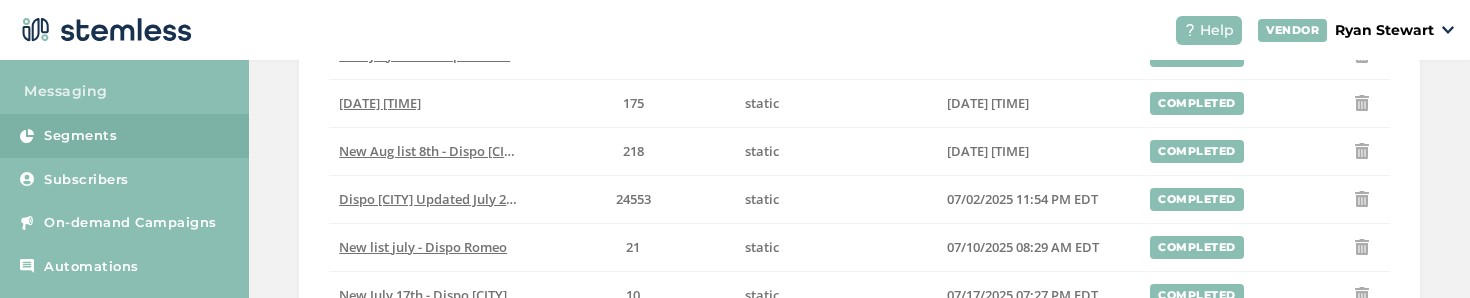 scroll, scrollTop: 491, scrollLeft: 0, axis: vertical 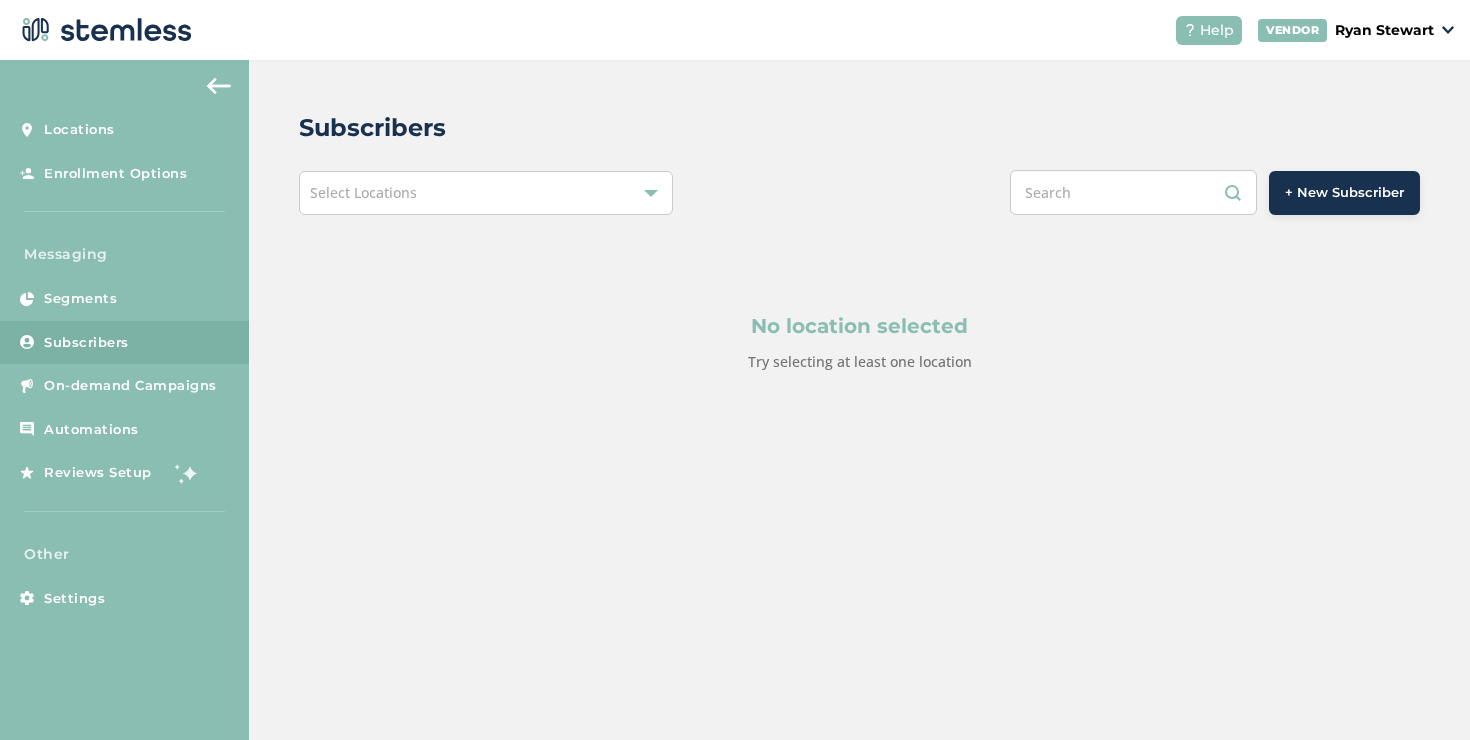 click on "Select Locations" at bounding box center [486, 193] 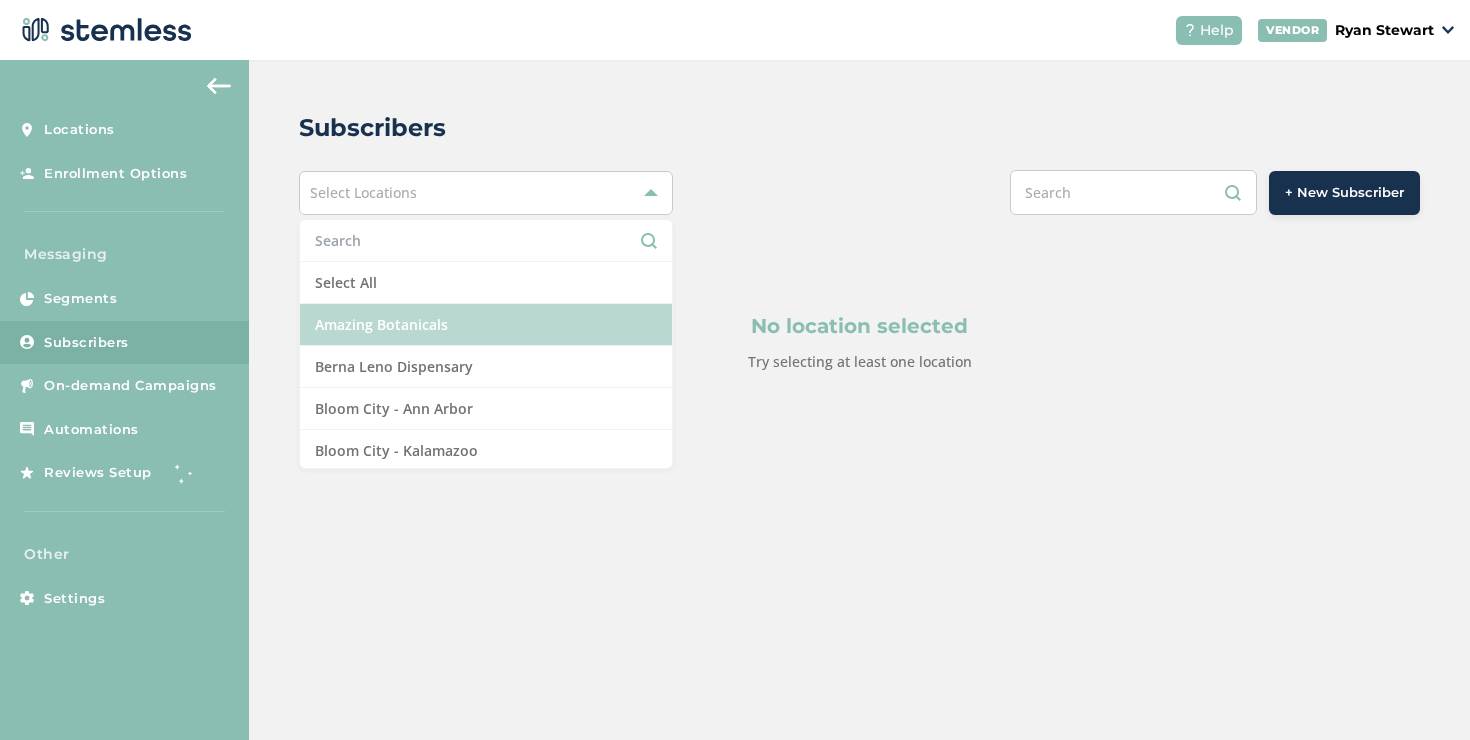 click on "Amazing Botanicals" at bounding box center (486, 325) 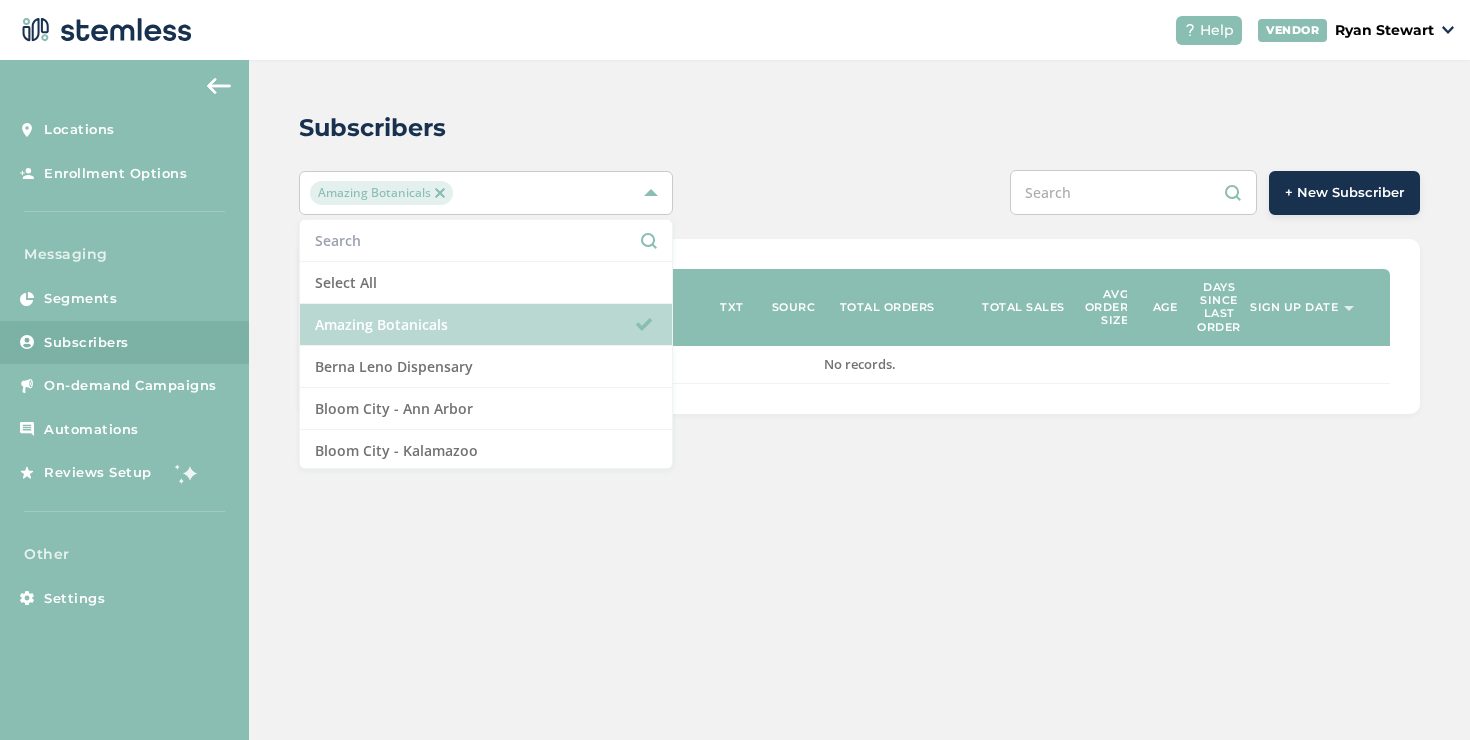 click on "Amazing Botanicals" at bounding box center (486, 325) 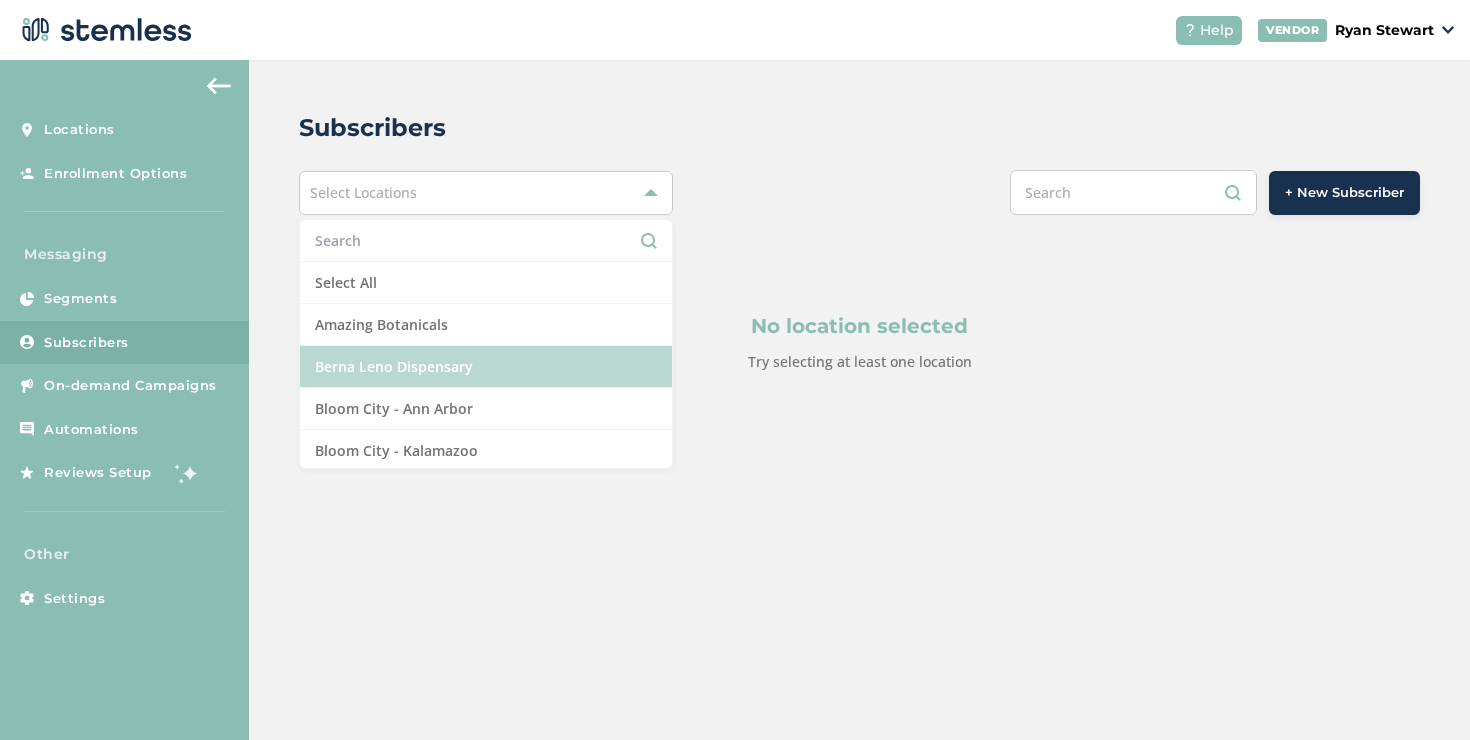 click on "Berna Leno Dispensary" at bounding box center (486, 367) 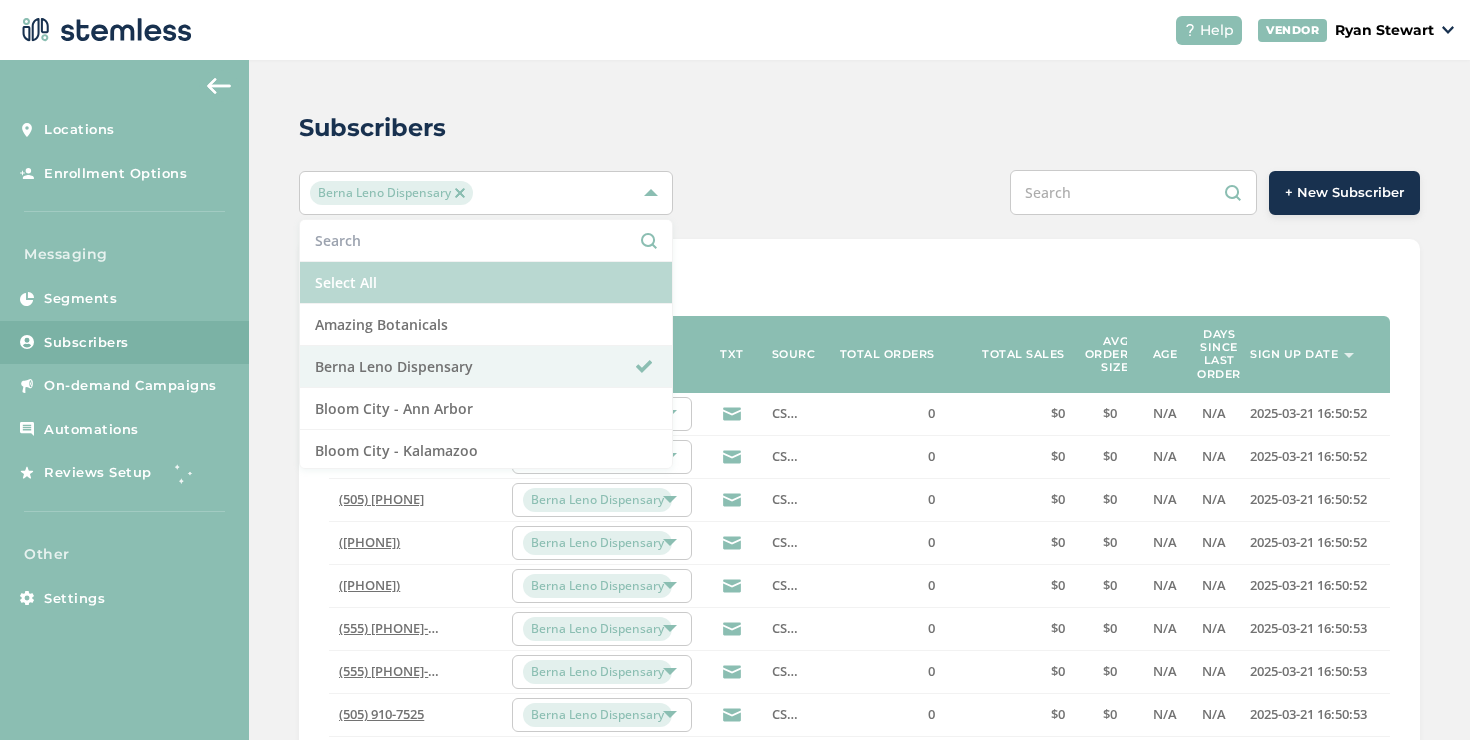 click on "Select All" at bounding box center [486, 283] 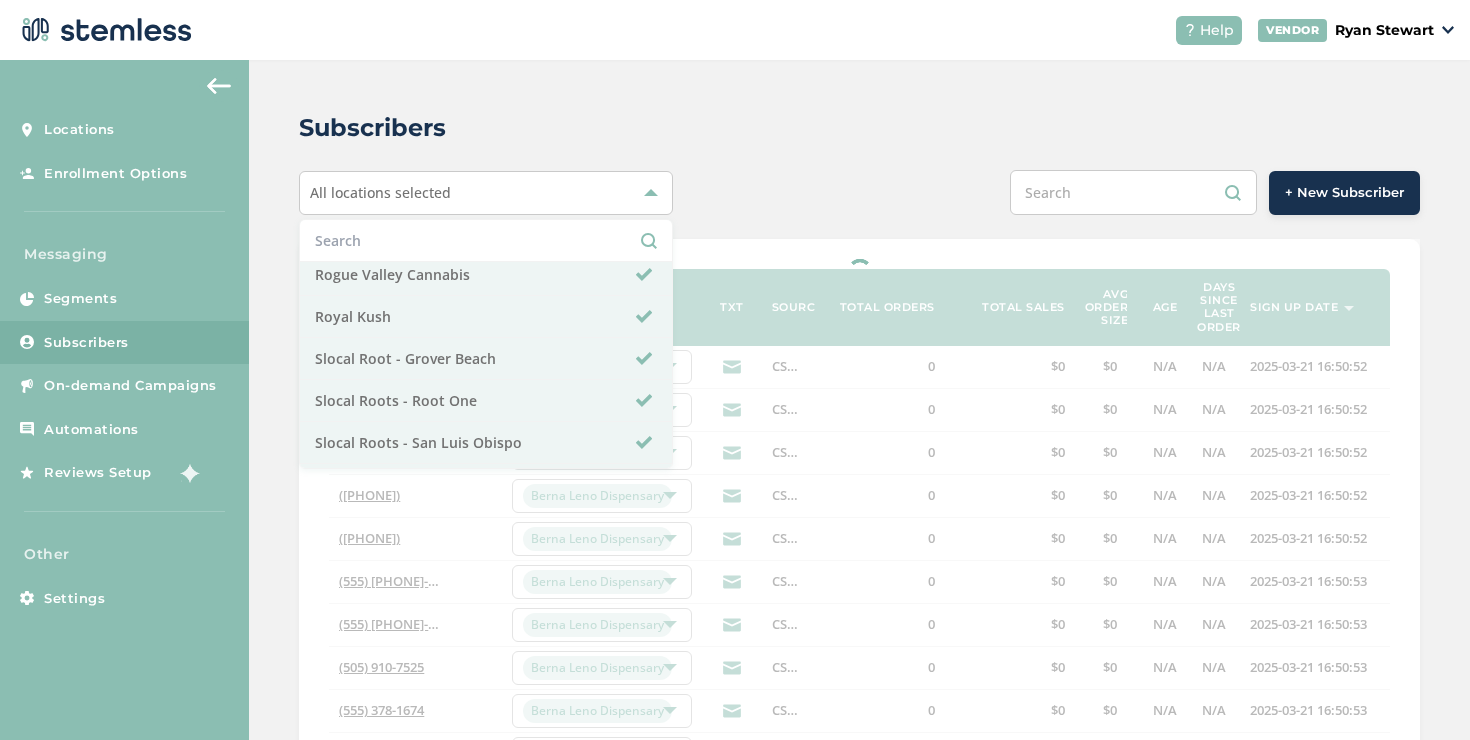 scroll, scrollTop: 2061, scrollLeft: 0, axis: vertical 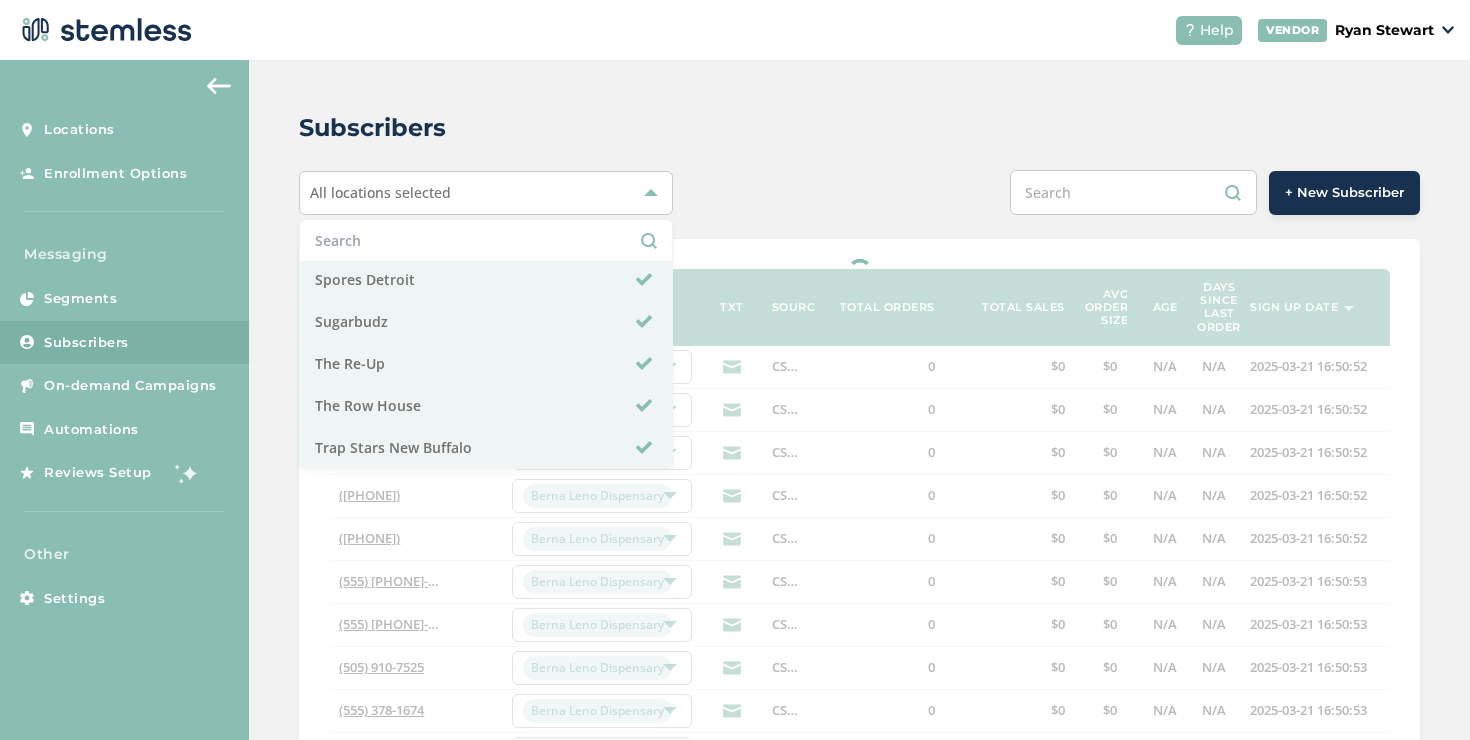 click on "Subscribers All locations selected Select All Amazing Botanicals Berna Leno Dispensary Bloom City - Ann Arbor Bloom City - Kalamazoo Cannabis Club Cannabis clubhouse Cannasseur Crescent Canna Dispo Bay City North Dispo Bay City South Dispo Hazel Park Dispo Romeo Dispo Whitmore Lake Emerald Triangle Euphoros Farm Grass Table Fire Creek Five Star Get Bak'd Gold Spectrum Green Buddha Green Therapy Happy Hippo Jester's Joint Joyology - All (minus Centerline) Joyology - Centerline King Tut's Cannabis Klamath Falls Cannabis Lava Leaf Organics Lucky Lion March and Ash Mellow Fellow Moses Roses Muha Meds Mystic Cannabis Burr Oak Mystic Cannabis Memphis Nexleaf oHHo Red Star Redi Roadrunner Organics Rogue Valley Cannabis Royal Kush Slocal Root - Grover Beach Slocal Roots - Root One Slocal Roots - San Luis Obispo Sluggers Smokeland Spores Detroit Sugarbudz The Re-Up The Row House Trap Stars New Buffalo Phone" at bounding box center (859, 673) 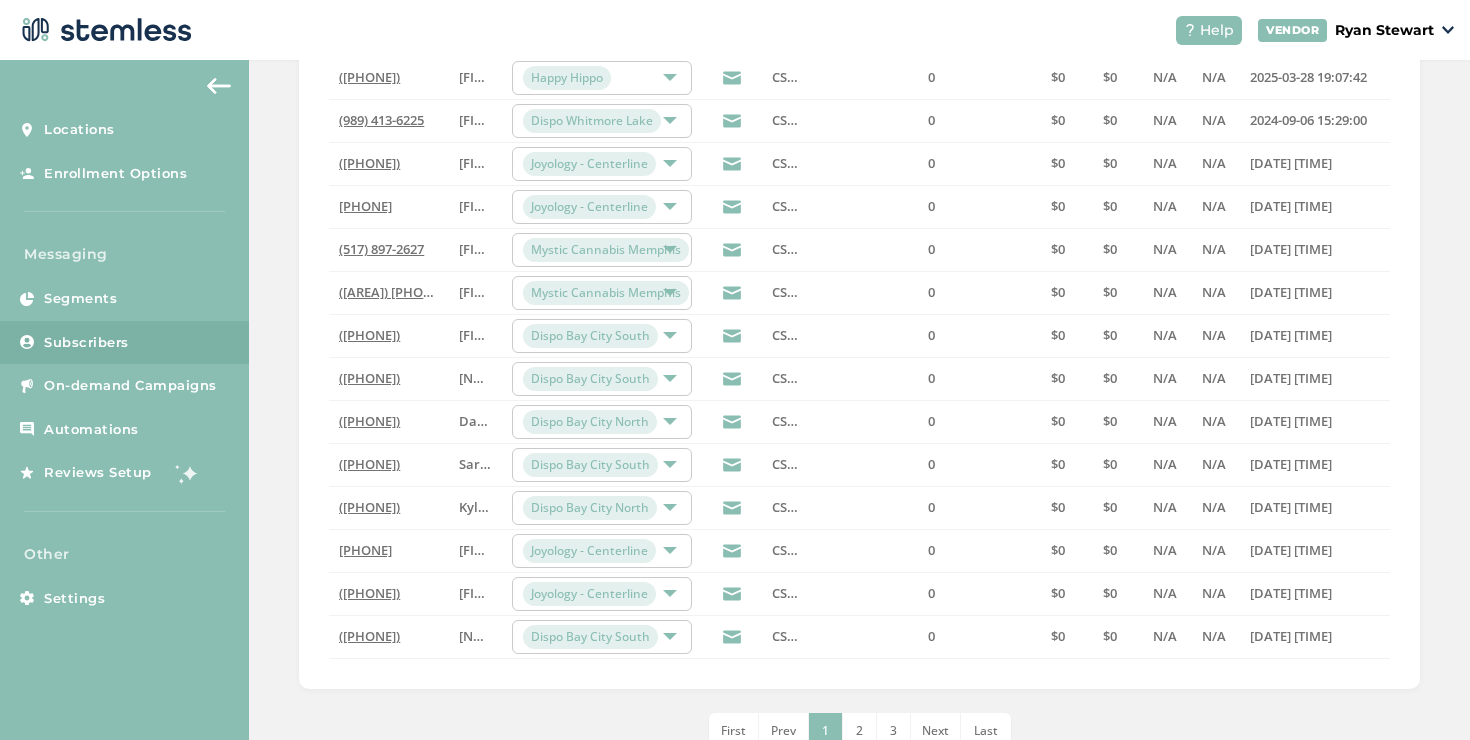 scroll, scrollTop: 651, scrollLeft: 0, axis: vertical 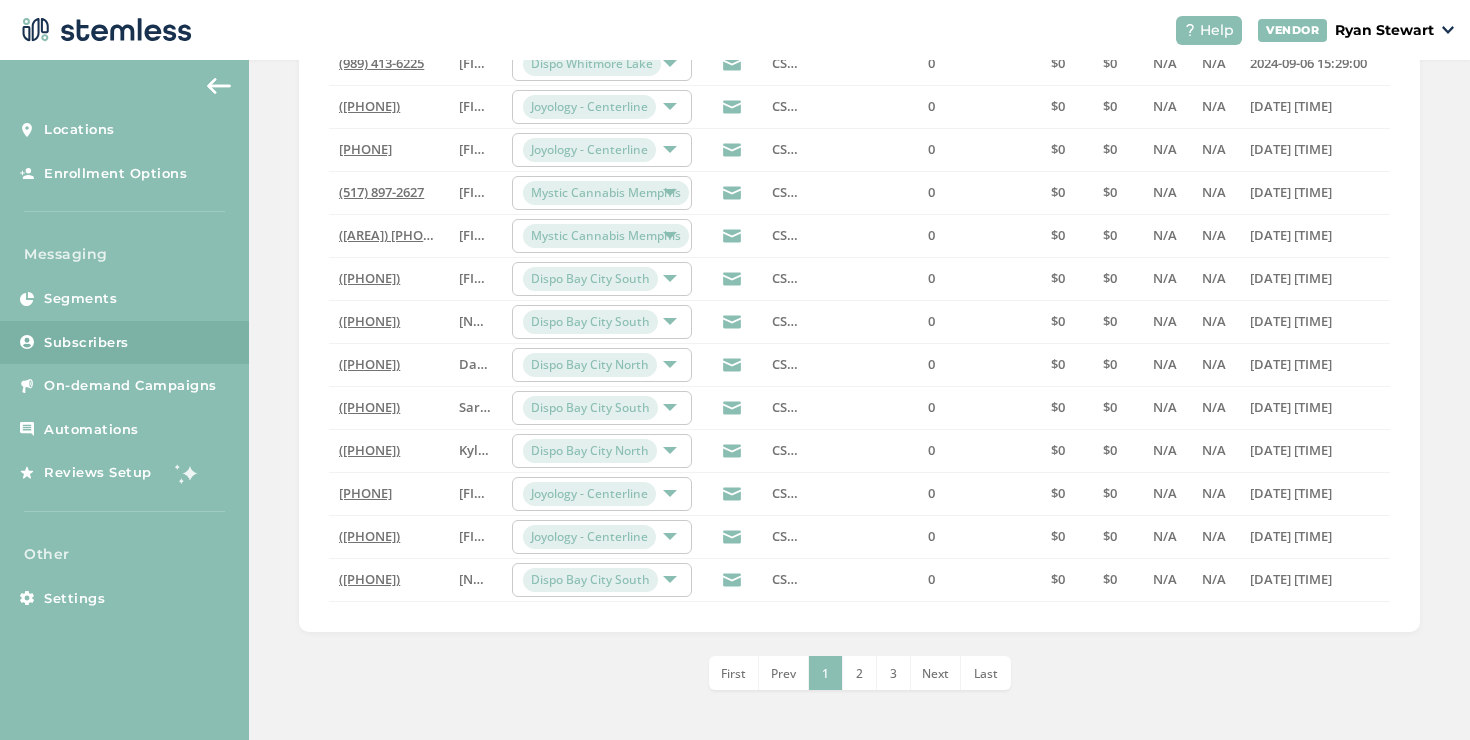 click on "2" at bounding box center (860, 673) 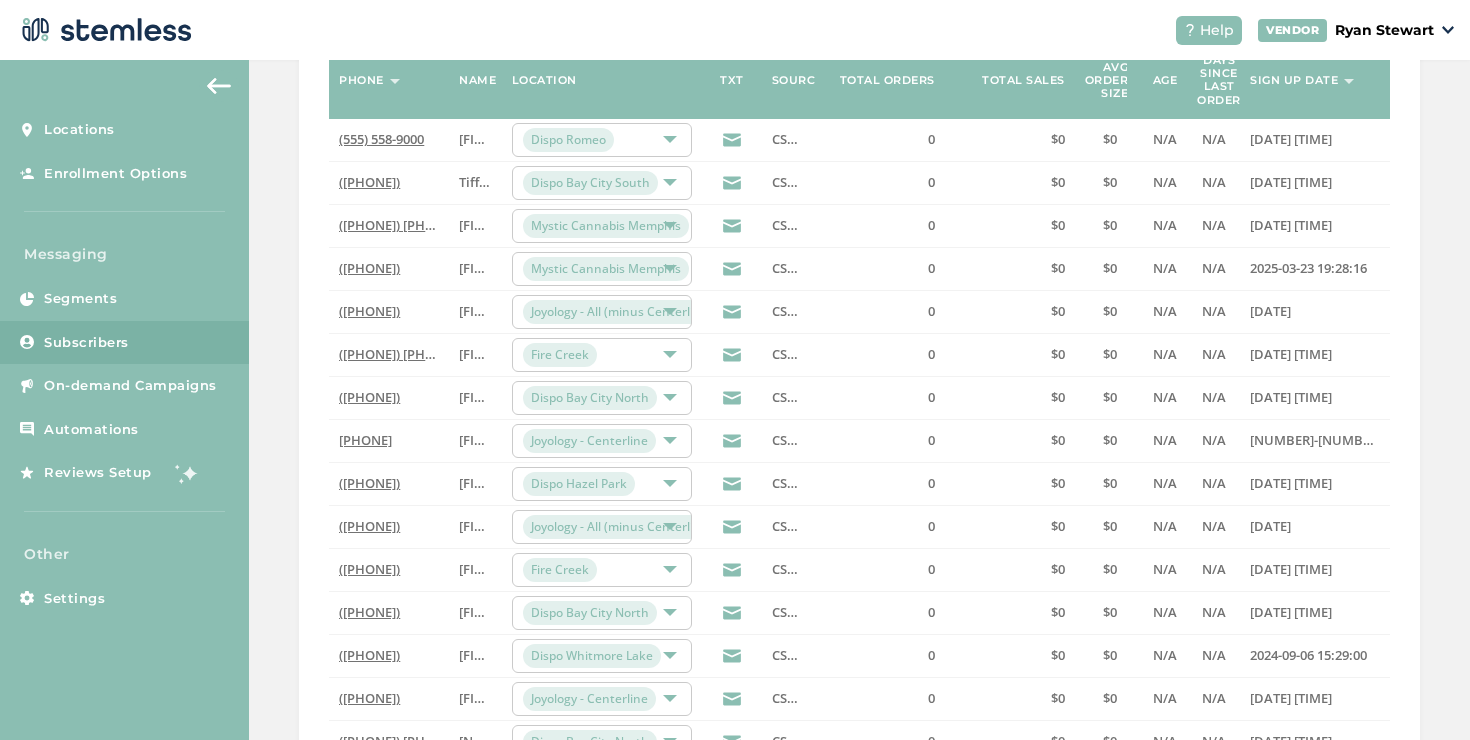 scroll, scrollTop: 229, scrollLeft: 0, axis: vertical 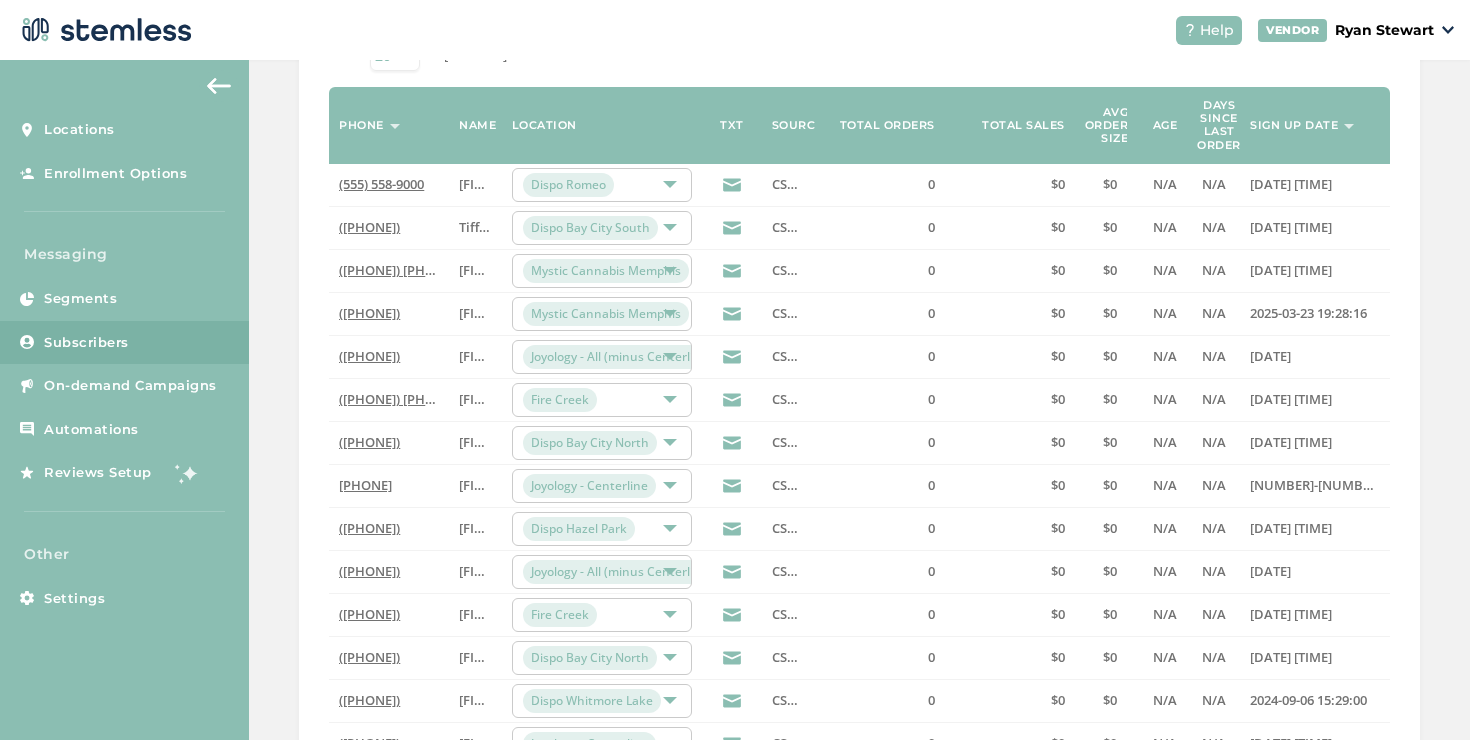 click on "Dispo Bay City South" at bounding box center [602, 228] 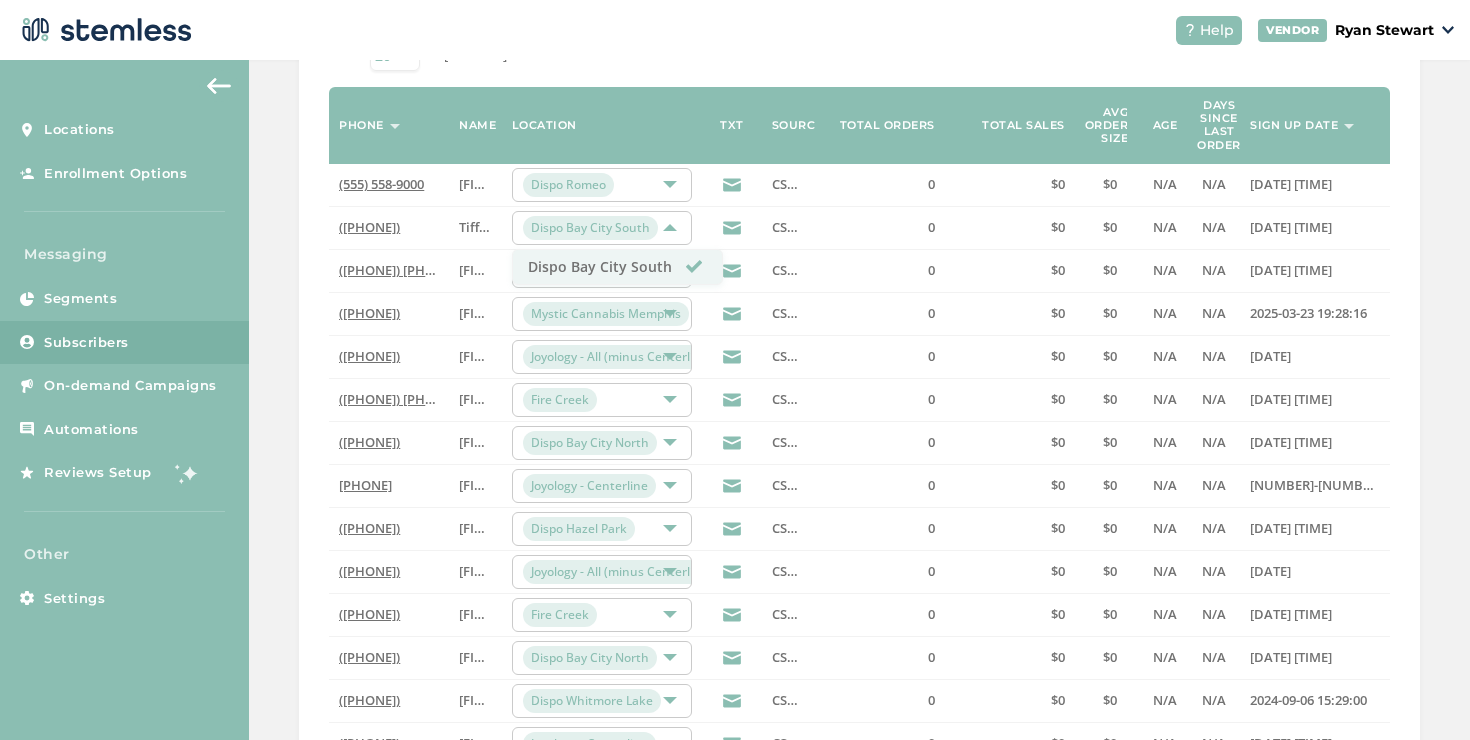 click on "Dispo Bay City South" at bounding box center [602, 228] 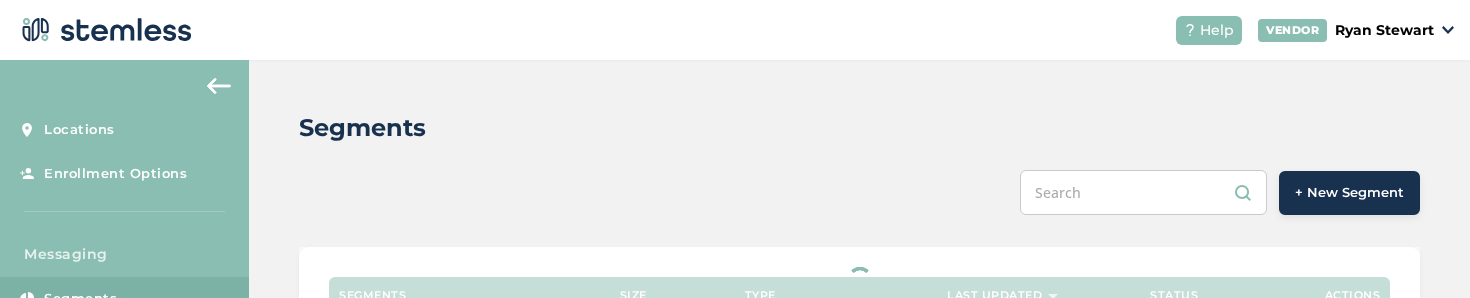 scroll, scrollTop: 0, scrollLeft: 0, axis: both 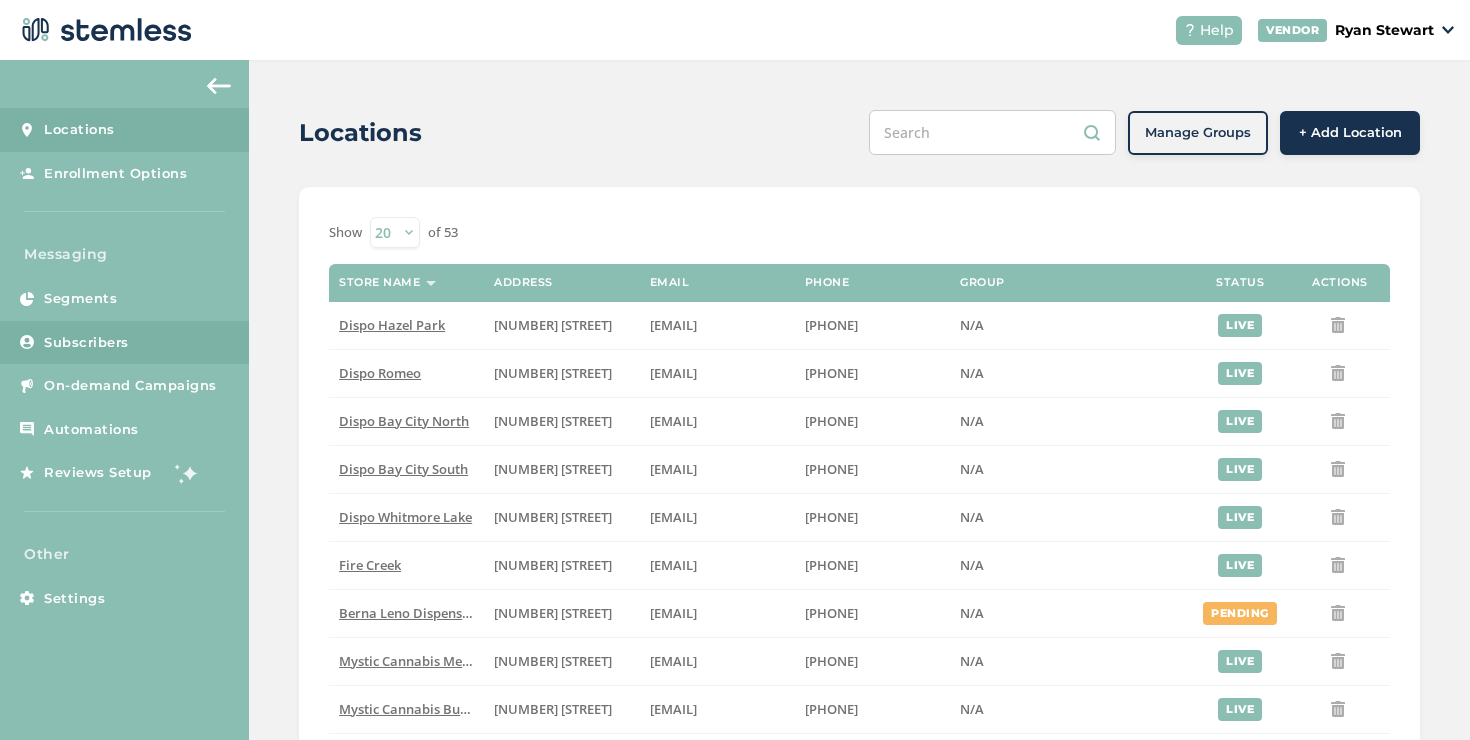 click on "Subscribers" at bounding box center (124, 343) 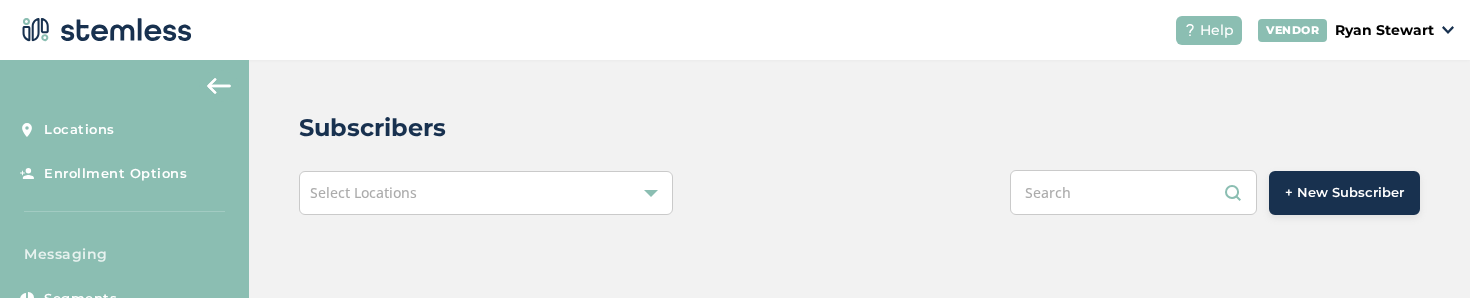 click on "Select Locations" at bounding box center (486, 193) 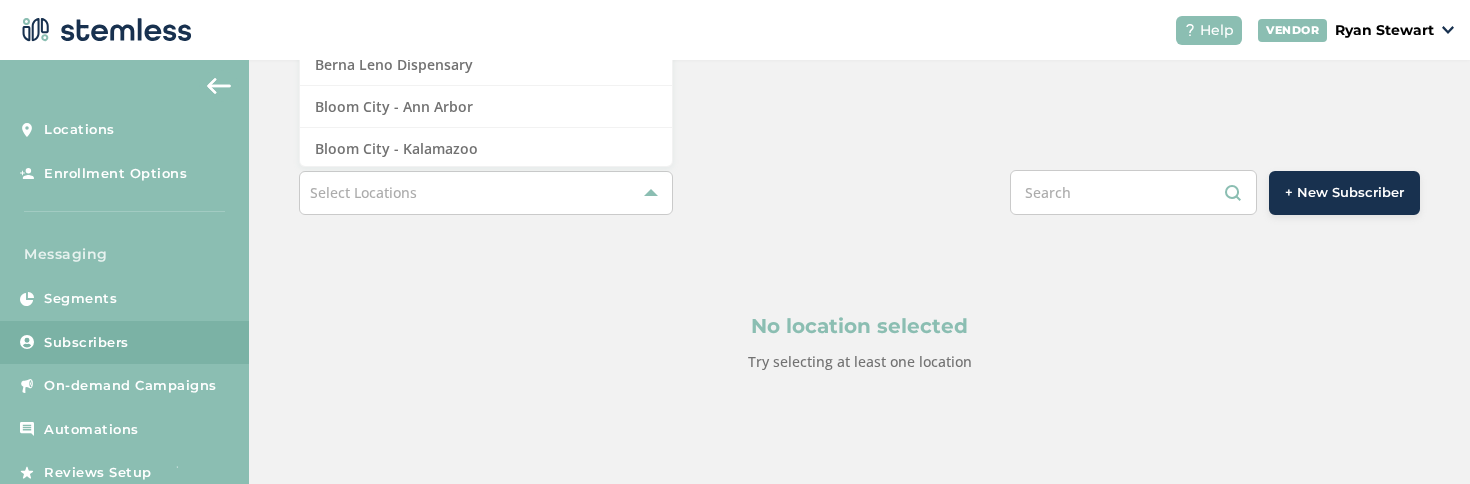 click on "Select Locations" at bounding box center (486, 193) 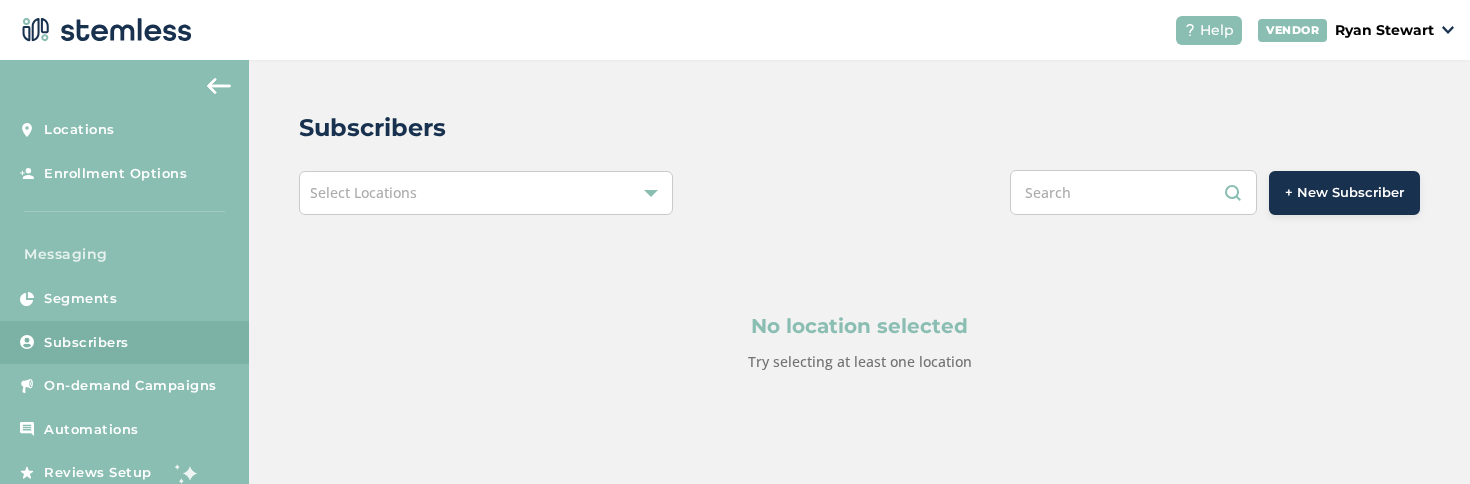 click on "Select Locations" at bounding box center [486, 193] 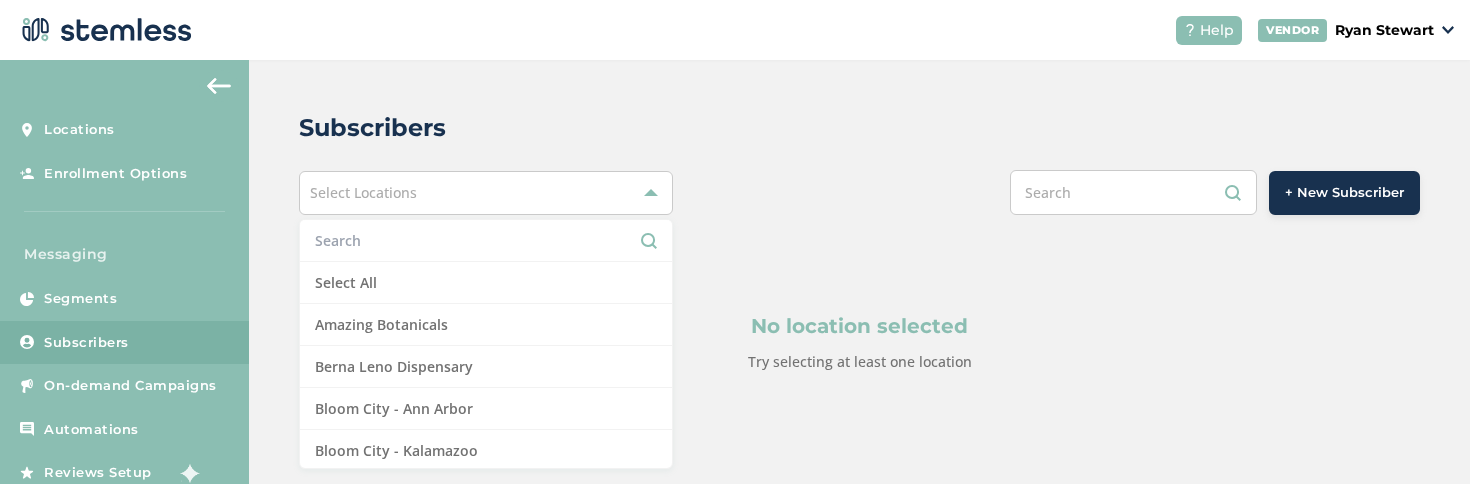 click at bounding box center [486, 240] 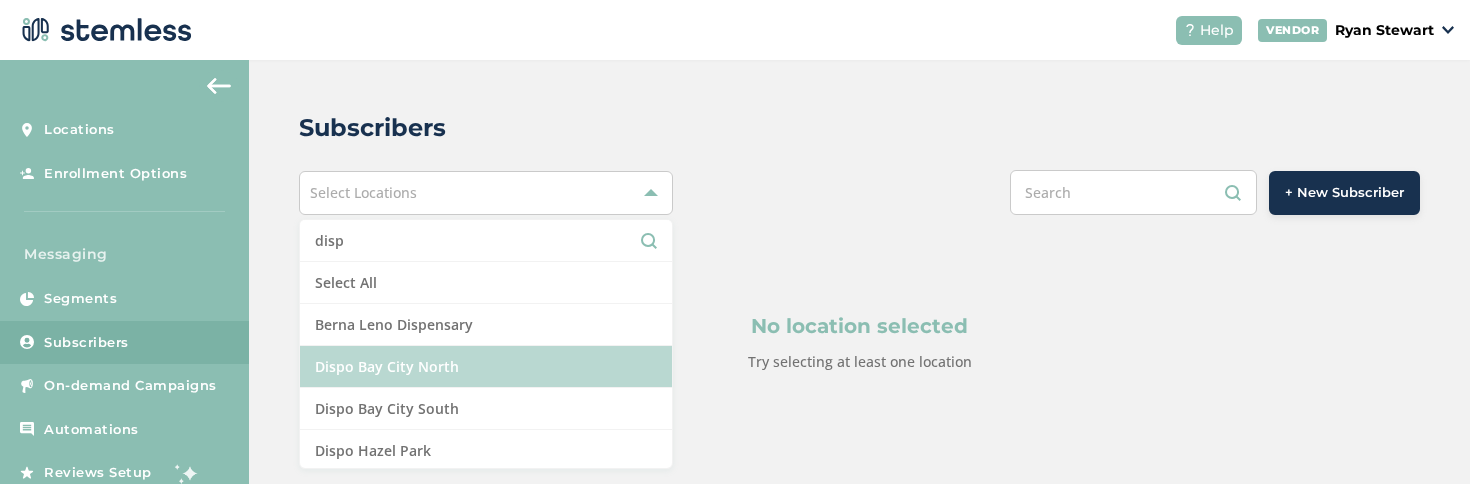 type on "disp" 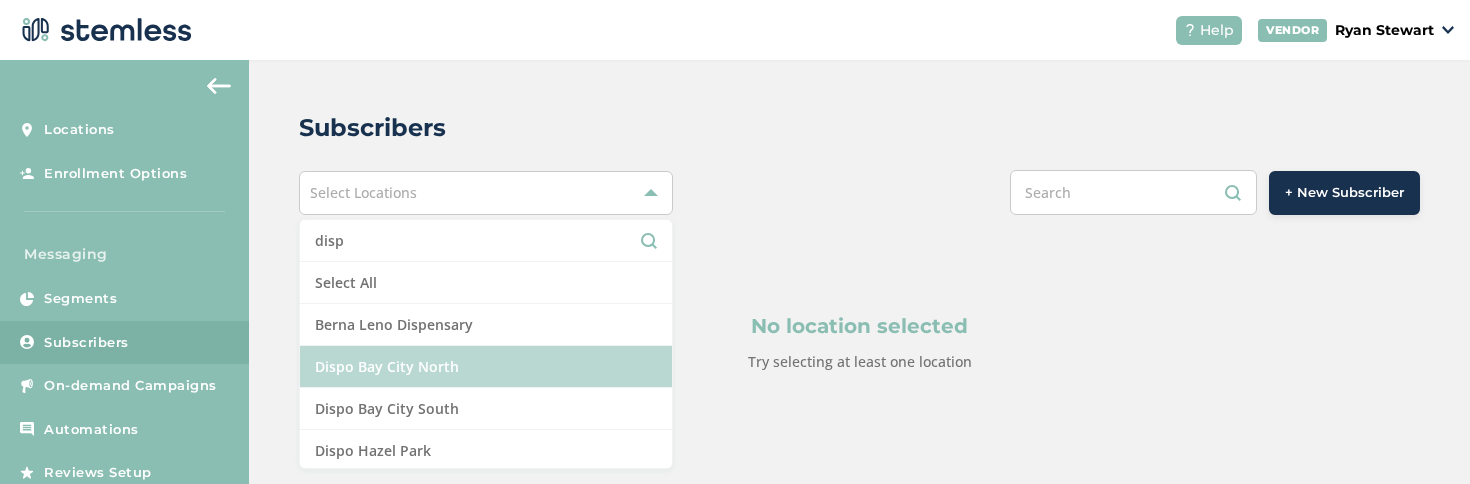 click on "Dispo Bay City North" at bounding box center [486, 367] 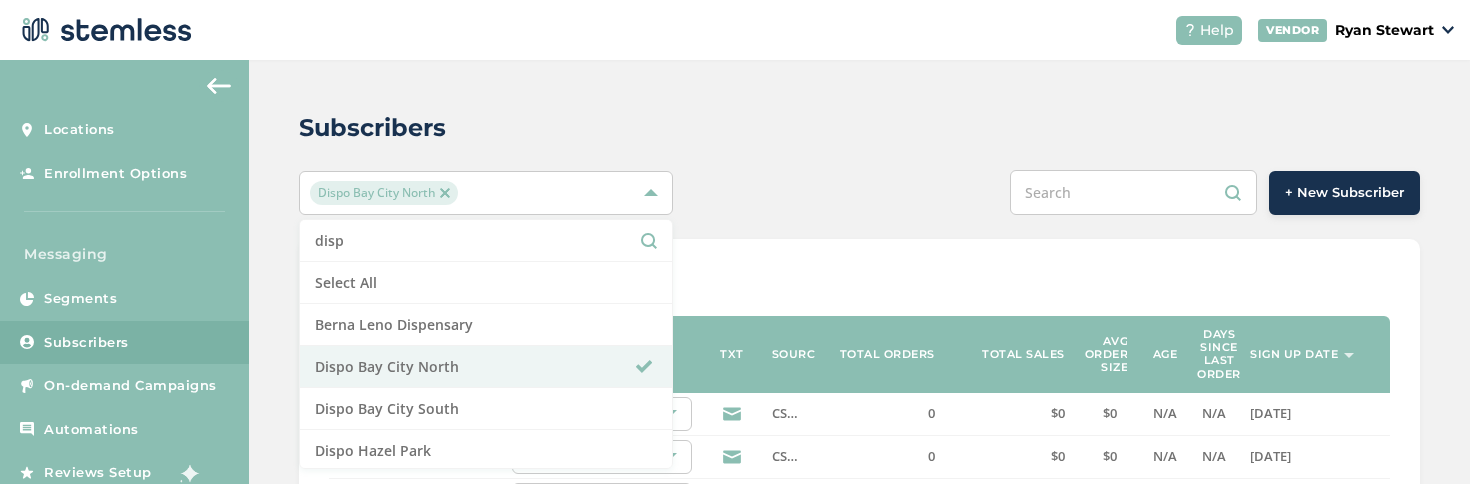 click on "Show  20   50   100  of 15567  Phone   Name   Location   TXT   Source   Total orders   Total sales   Avg order size   Age   Days since last order   Sign up date   (989) 513-5848      Dispo Bay City North   CSV Import List   0   $0   $0   N/A   N/A   2024-10-04 23:07:00   (989) 859-3501      Dispo Bay City North   CSV Import List   0   $0   $0   N/A   N/A   2024-10-04 23:07:00   (989) 423-4713      Dispo Bay City North   CSV Import List   0   $0   $0   N/A   N/A   2024-10-04 23:07:00   (989) 780-6162      Dispo Bay City North   CSV Import List   0   $0   $0   N/A   N/A   2024-10-04 23:07:00   (440) 864-3333      Dispo Bay City North   CSV Import List   0   $0   $0   N/A   N/A   2024-10-04 23:07:00   (248) 820-0694      Dispo Bay City North   CSV Import List   0   $0   $0   N/A   N/A   2024-10-04 23:07:00   (513) 822-1755      Dispo Bay City North   CSV Import List   0   $0   $0   N/A   N/A   2024-10-04 23:07:00   (989) 525-5802      Dispo Bay City North   CSV Import List   0   $0   $0   N/A   N/A      0   $0" at bounding box center [859, 761] 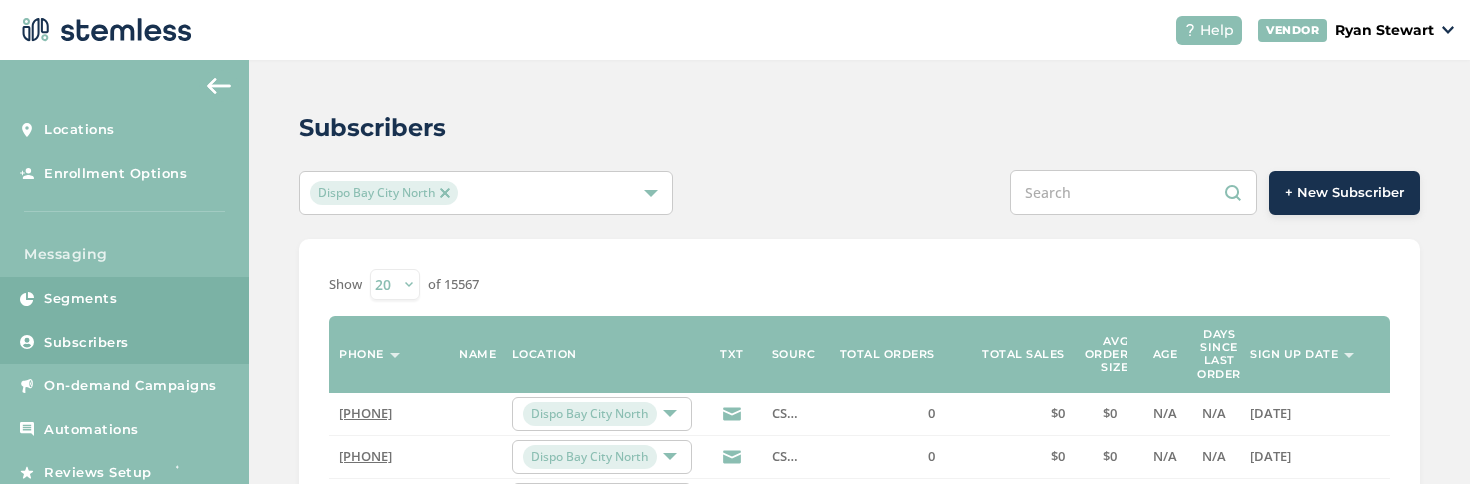 click on "Segments" at bounding box center (124, 299) 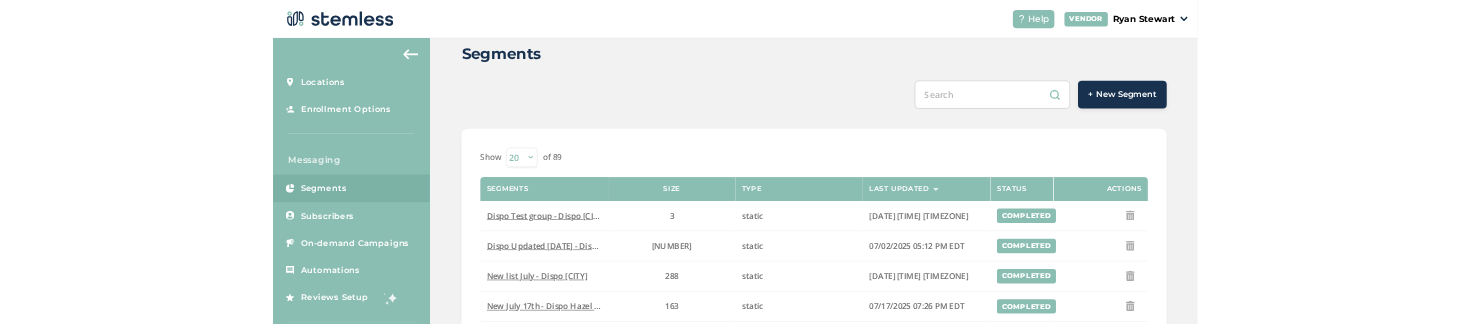 scroll, scrollTop: 0, scrollLeft: 0, axis: both 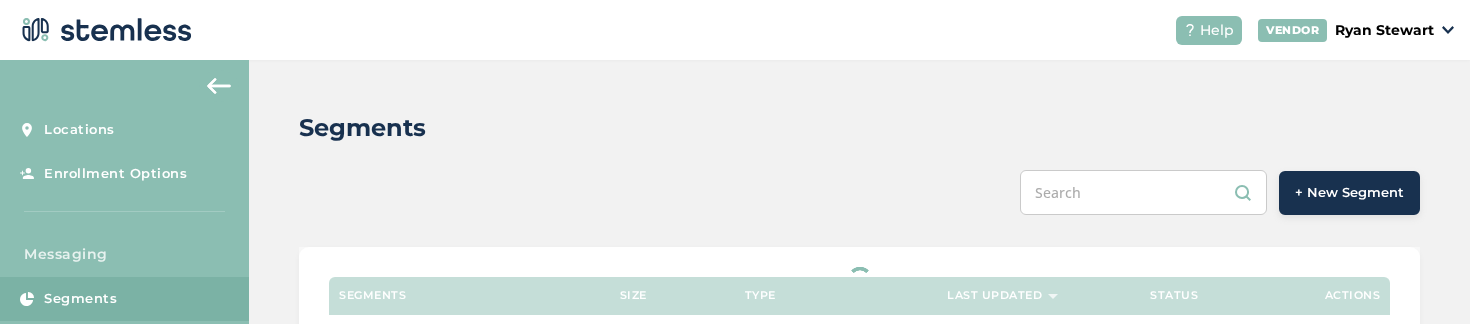 click on "Ryan Stewart" at bounding box center [1384, 30] 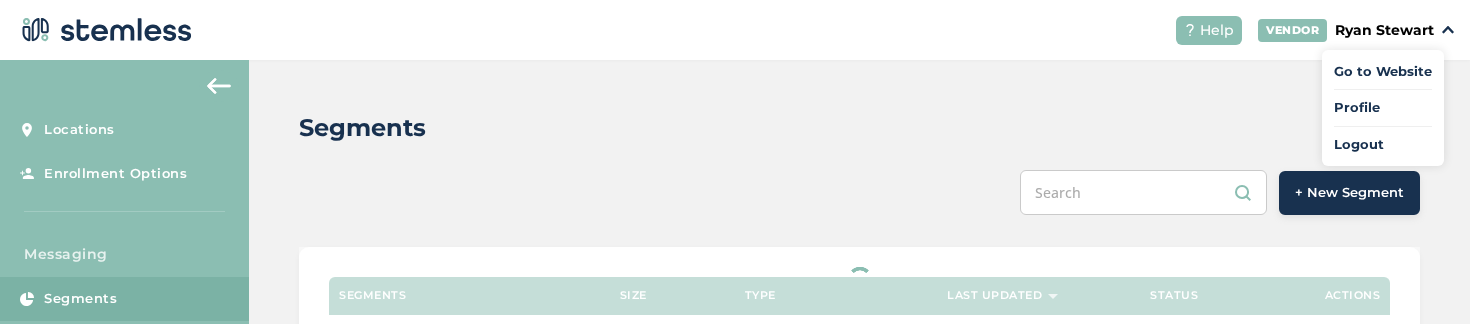 click on "Logout" at bounding box center (1383, 145) 